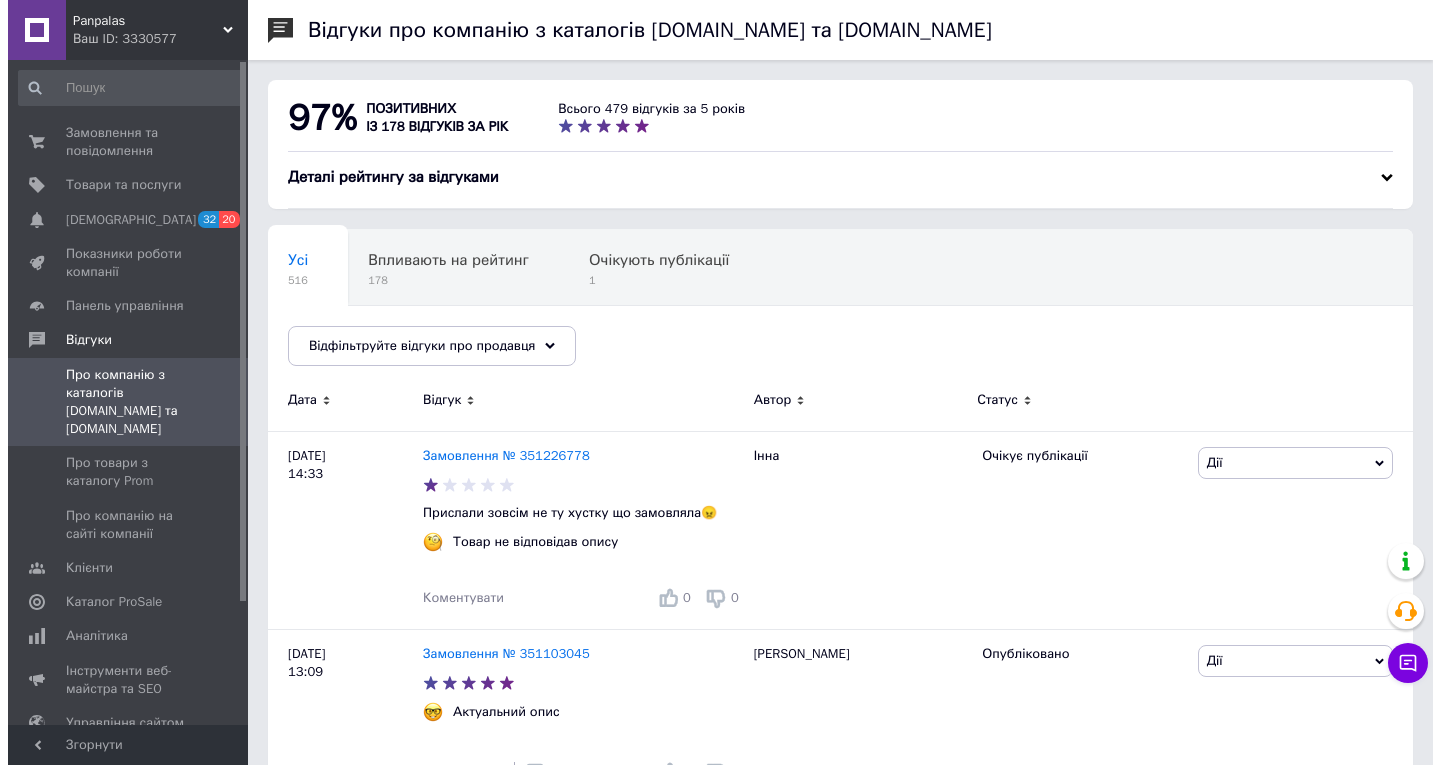 scroll, scrollTop: 0, scrollLeft: 0, axis: both 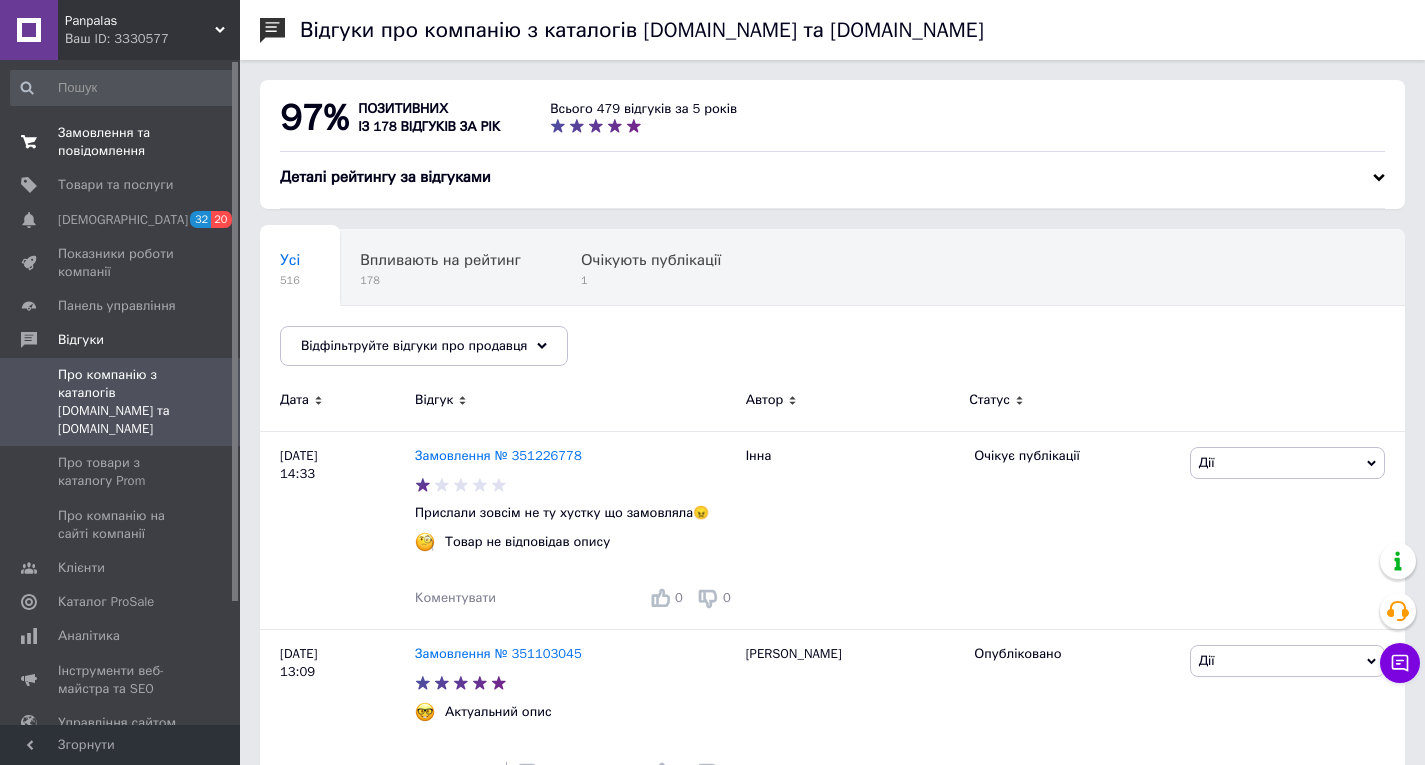 click on "Замовлення та повідомлення" at bounding box center [121, 142] 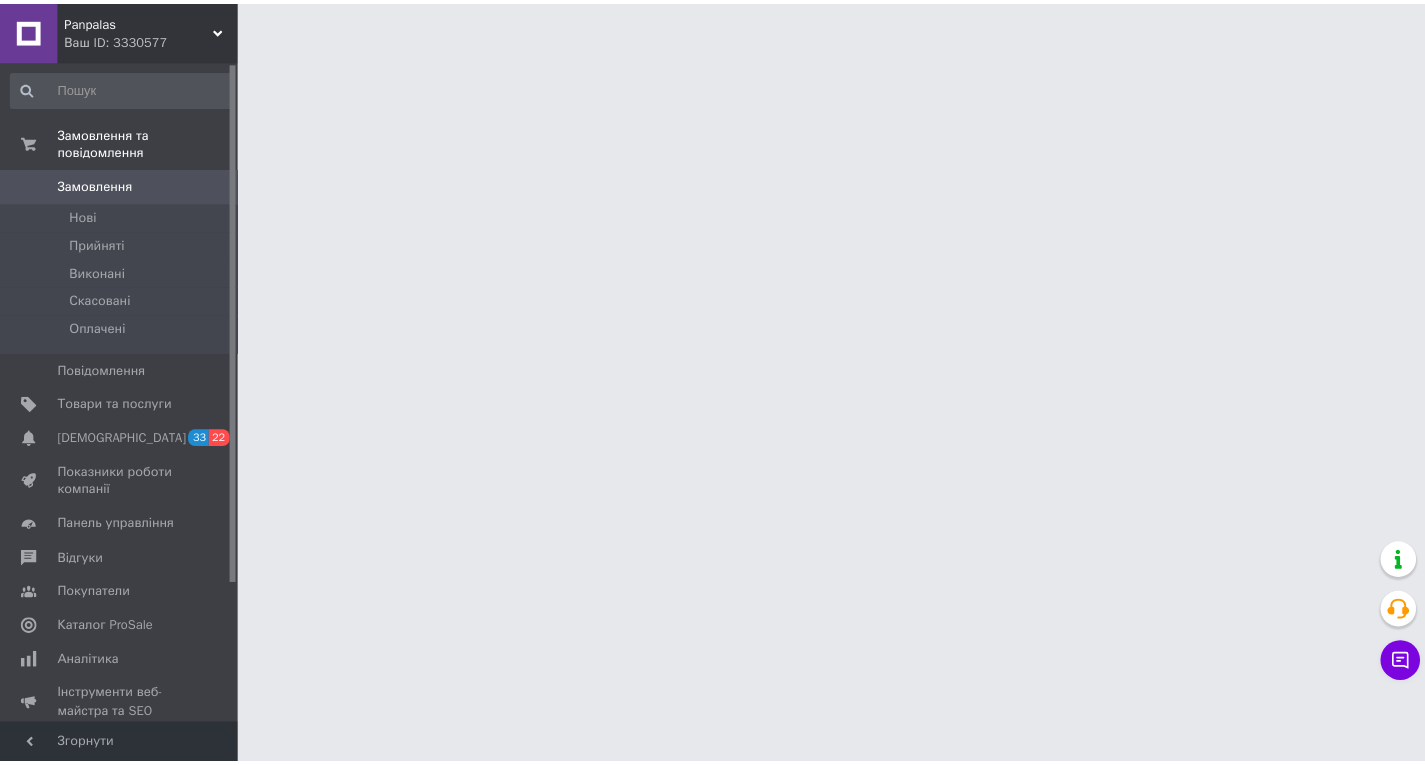 scroll, scrollTop: 0, scrollLeft: 0, axis: both 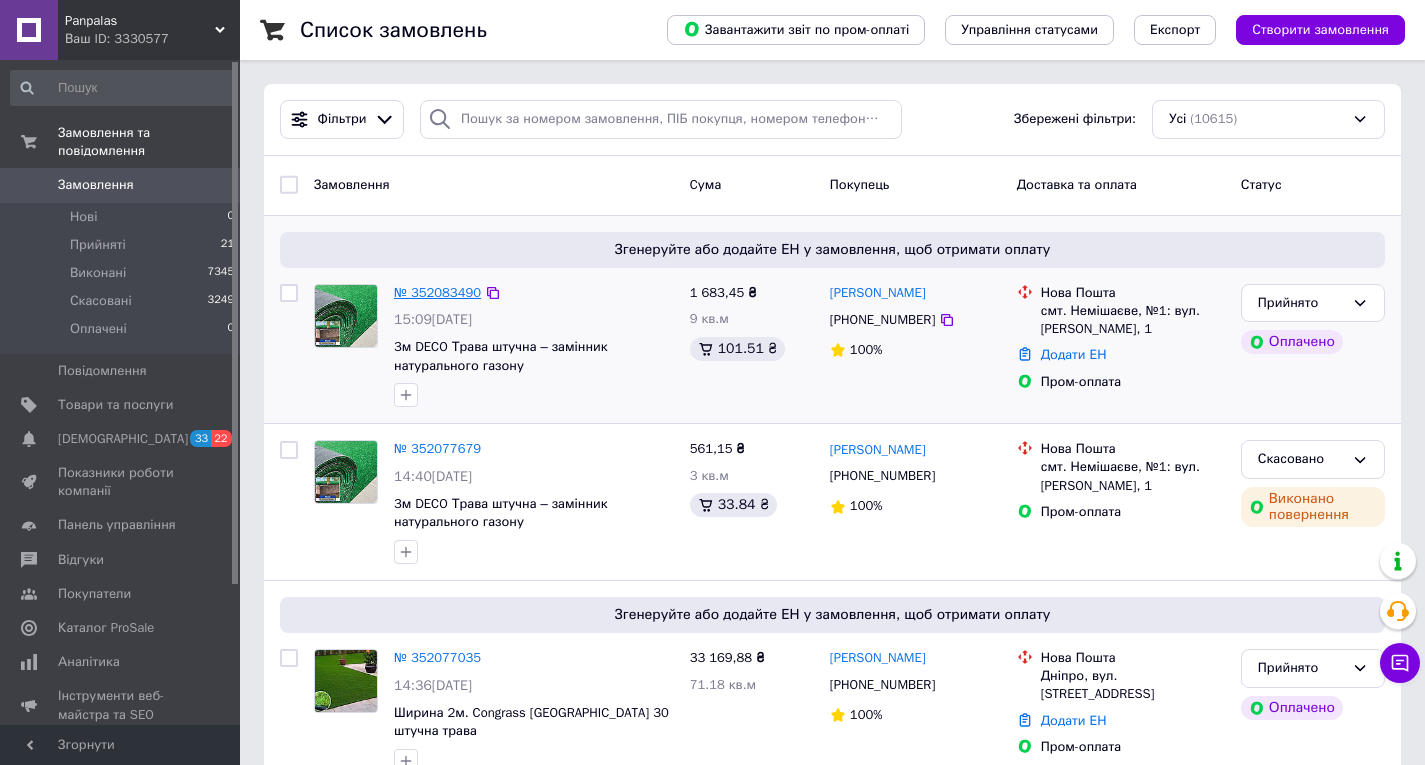 click on "№ 352083490" at bounding box center (437, 292) 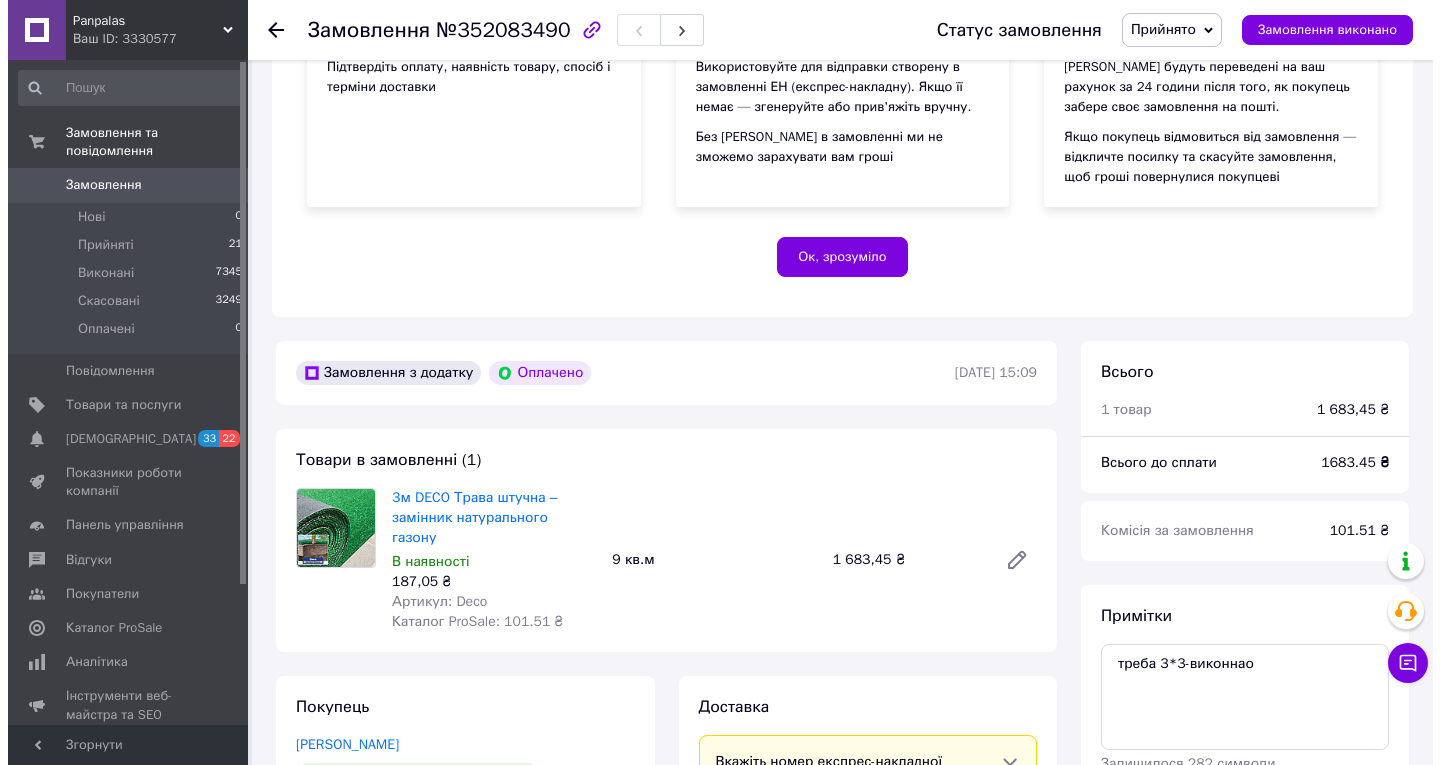 scroll, scrollTop: 500, scrollLeft: 0, axis: vertical 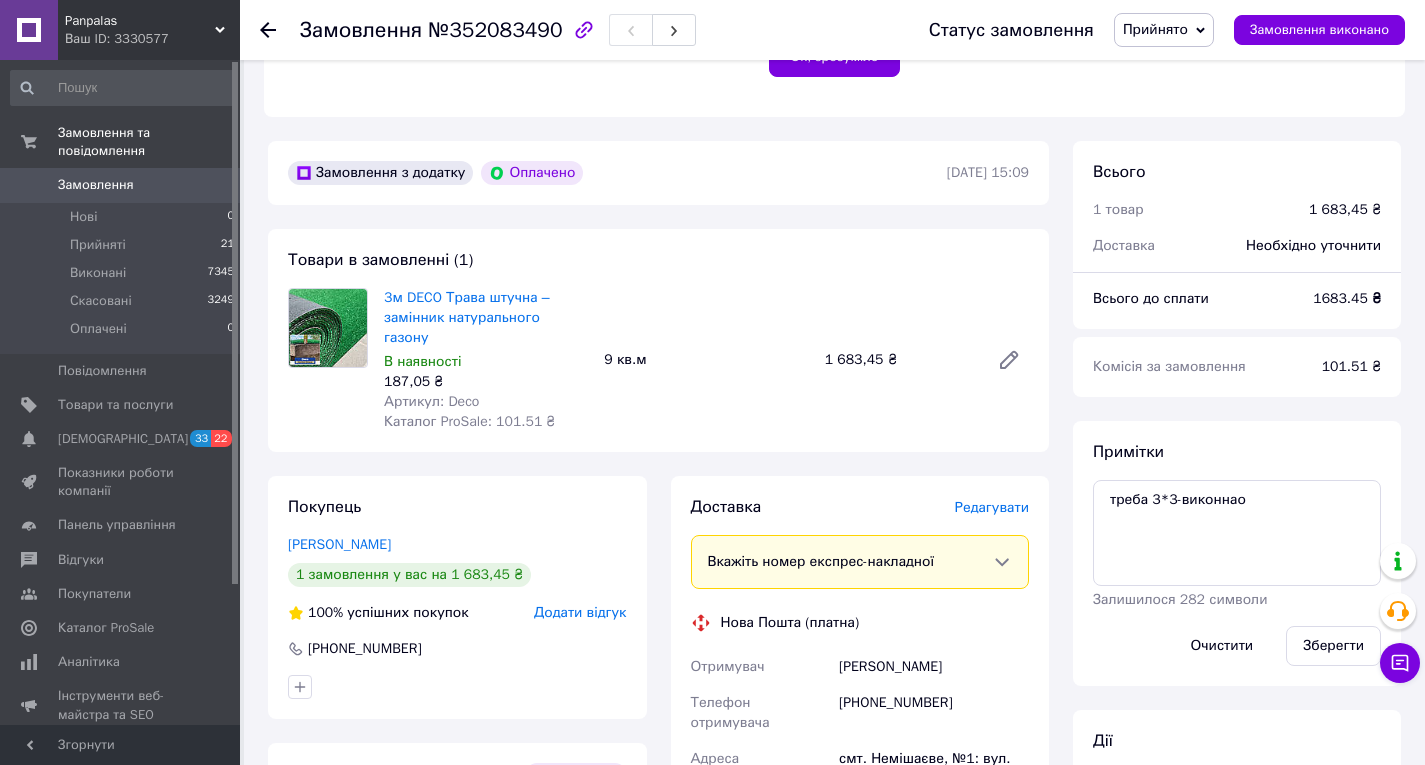 click on "Редагувати" at bounding box center (992, 507) 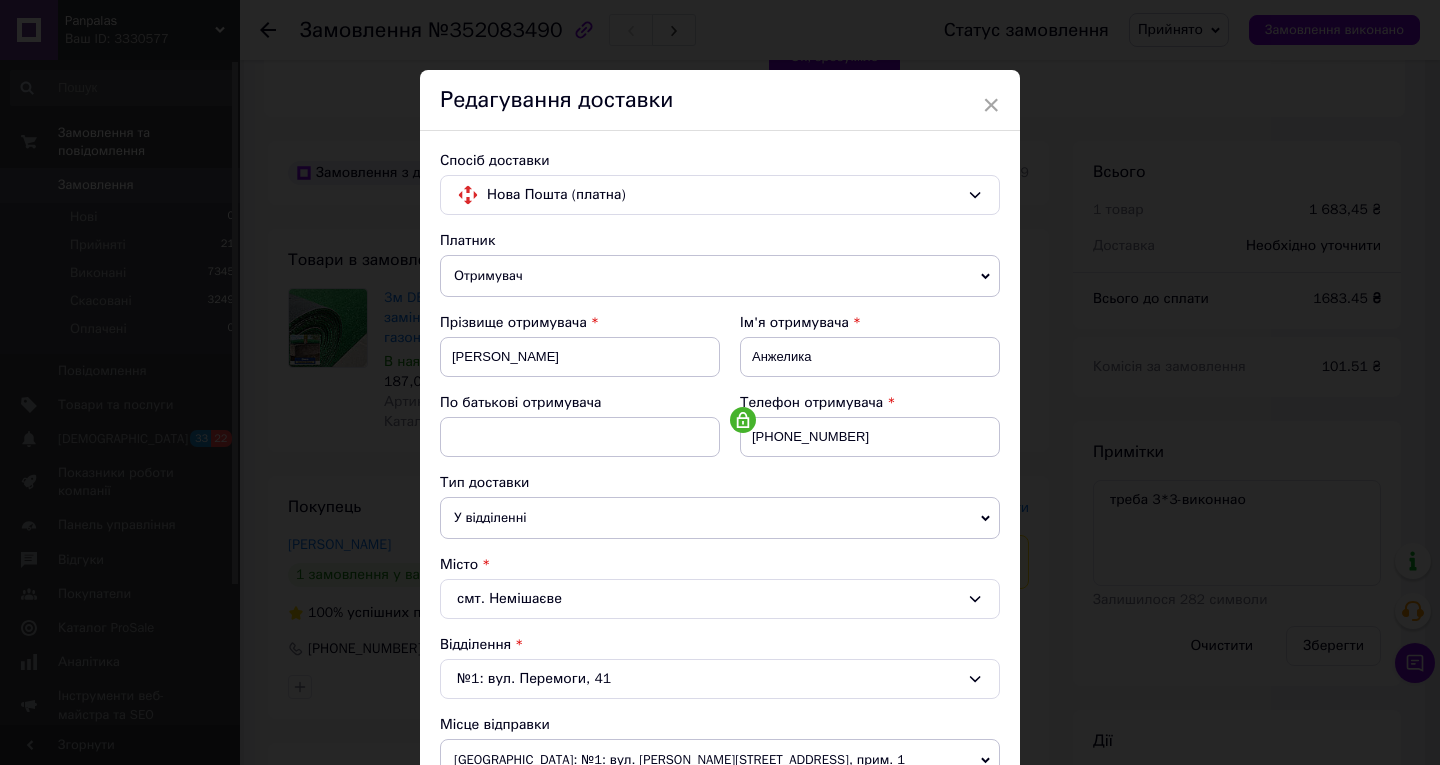 scroll, scrollTop: 400, scrollLeft: 0, axis: vertical 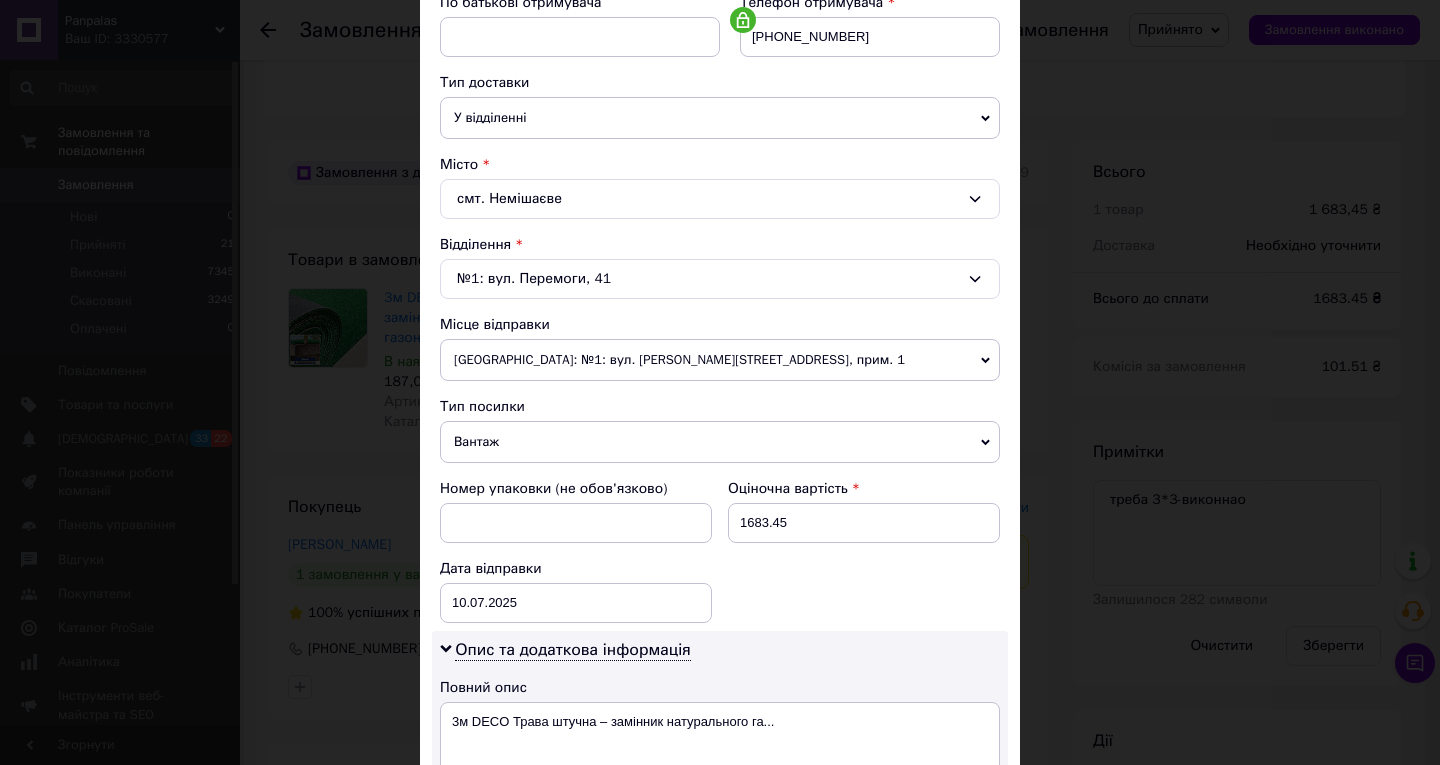 click on "[GEOGRAPHIC_DATA]: №1: вул. [PERSON_NAME][STREET_ADDRESS], прим. 1" at bounding box center [720, 360] 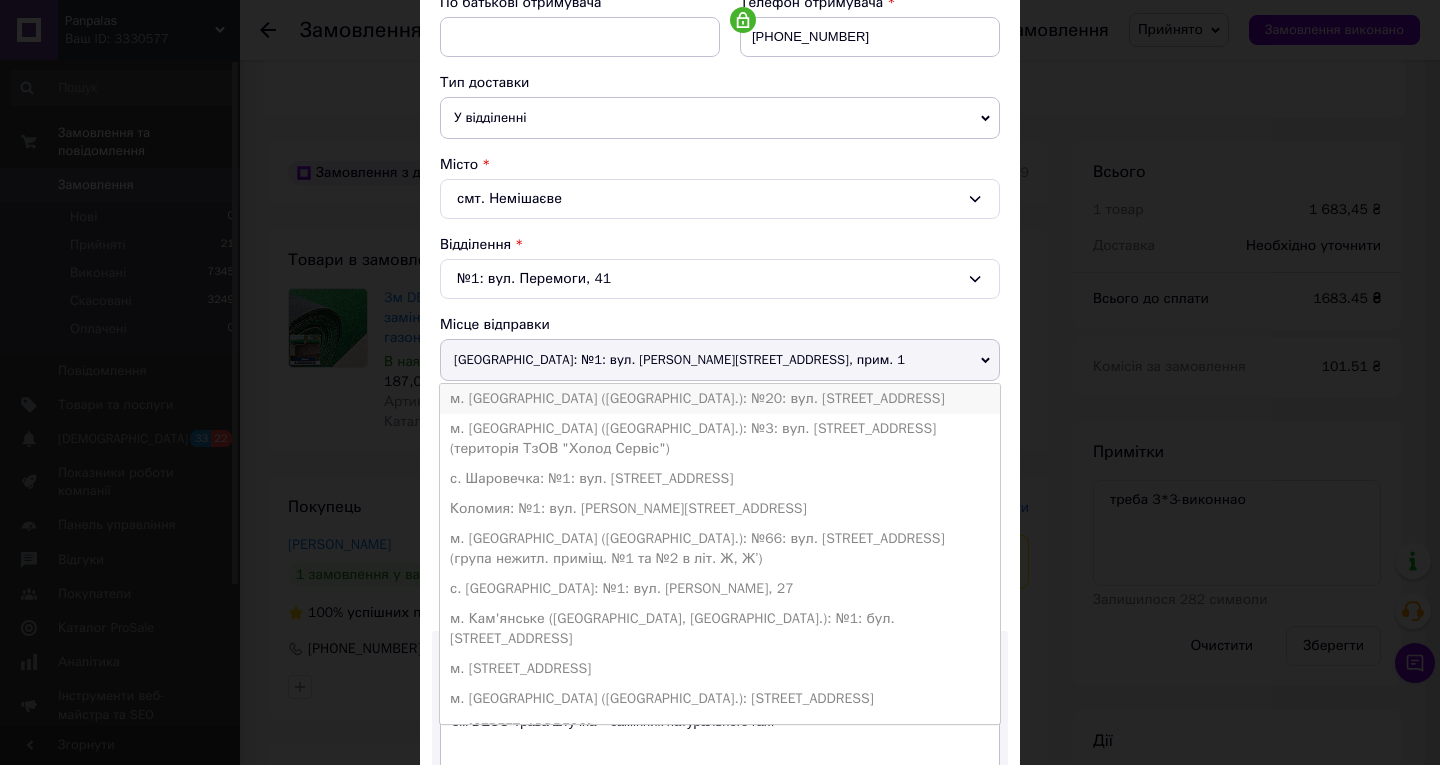 click on "м. [GEOGRAPHIC_DATA] ([GEOGRAPHIC_DATA].): №20: вул. [STREET_ADDRESS]" at bounding box center (720, 399) 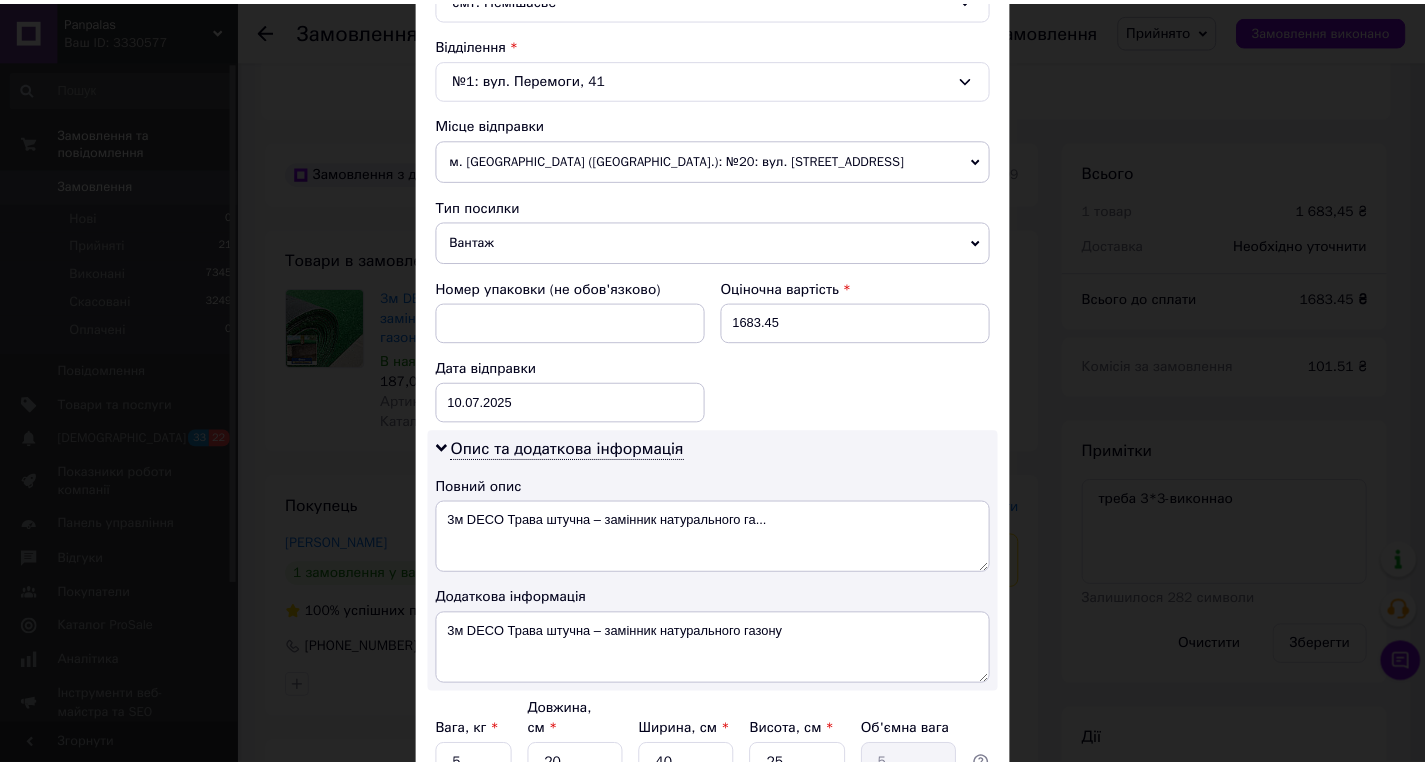 scroll, scrollTop: 787, scrollLeft: 0, axis: vertical 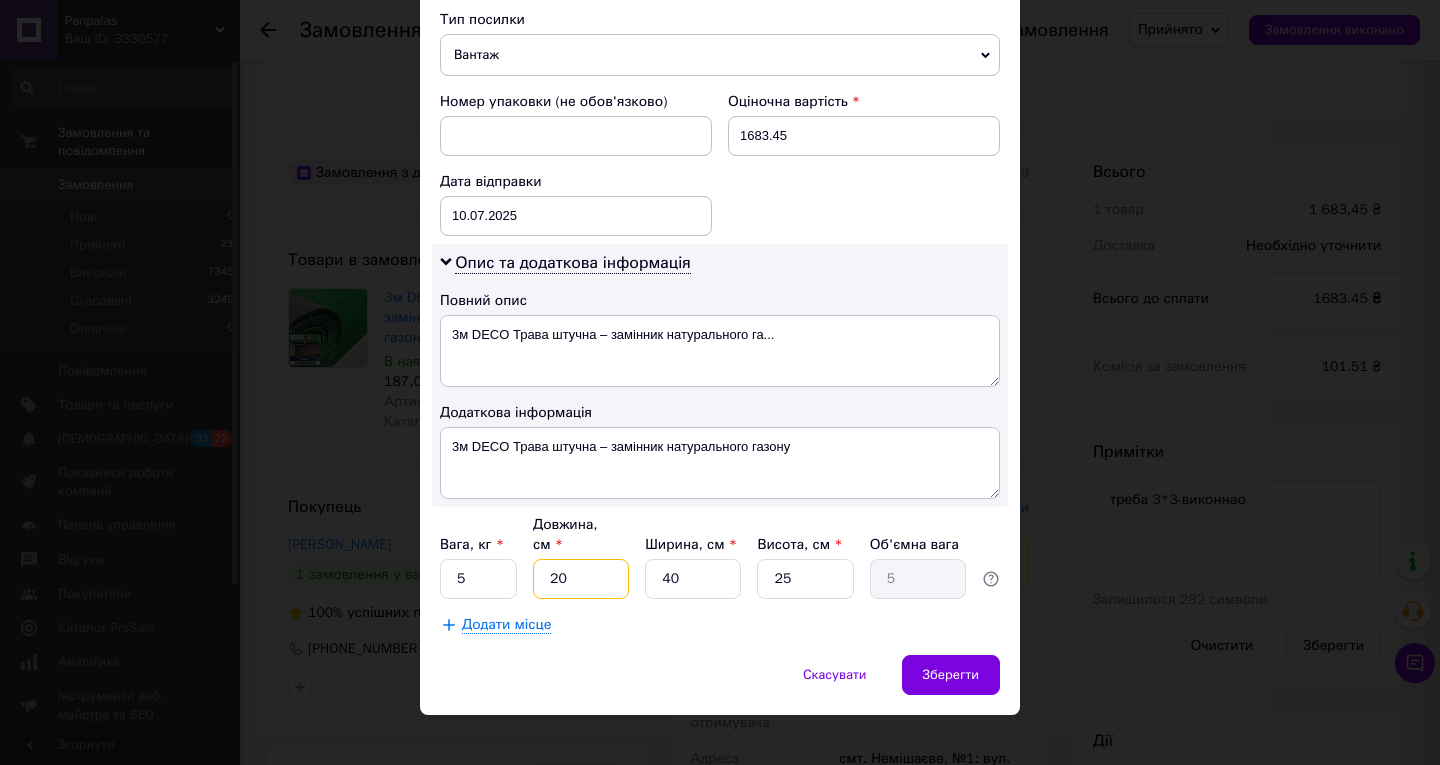 click on "20" at bounding box center (581, 579) 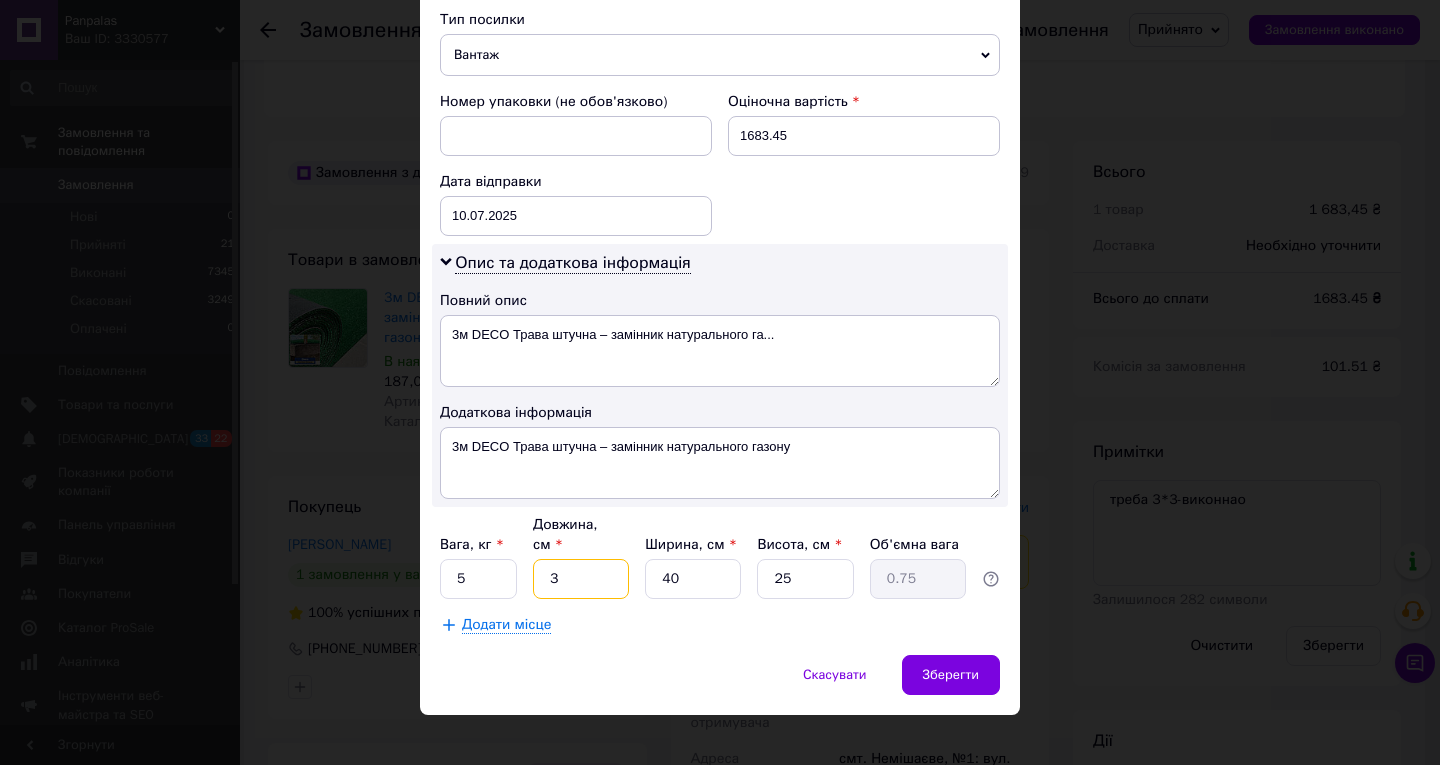 type on "30" 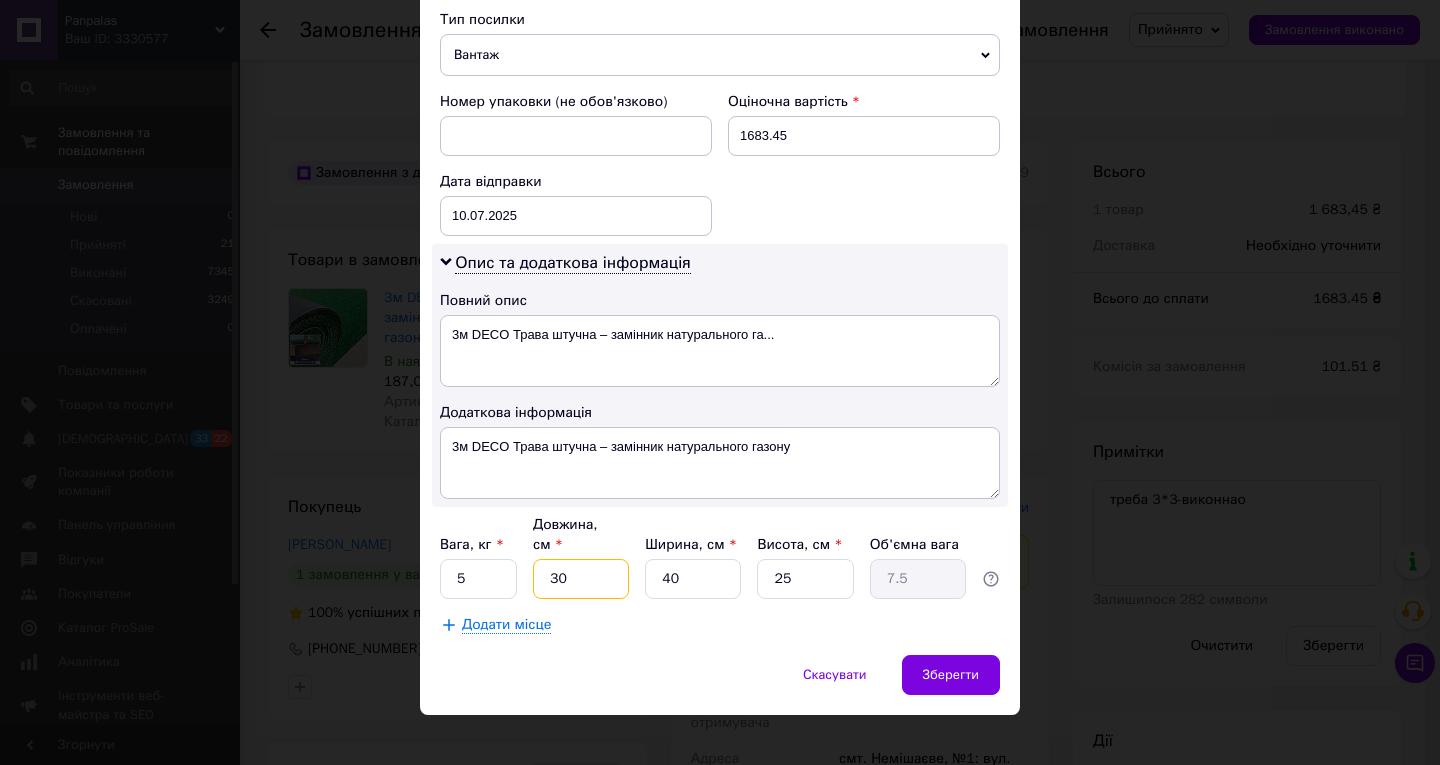type on "300" 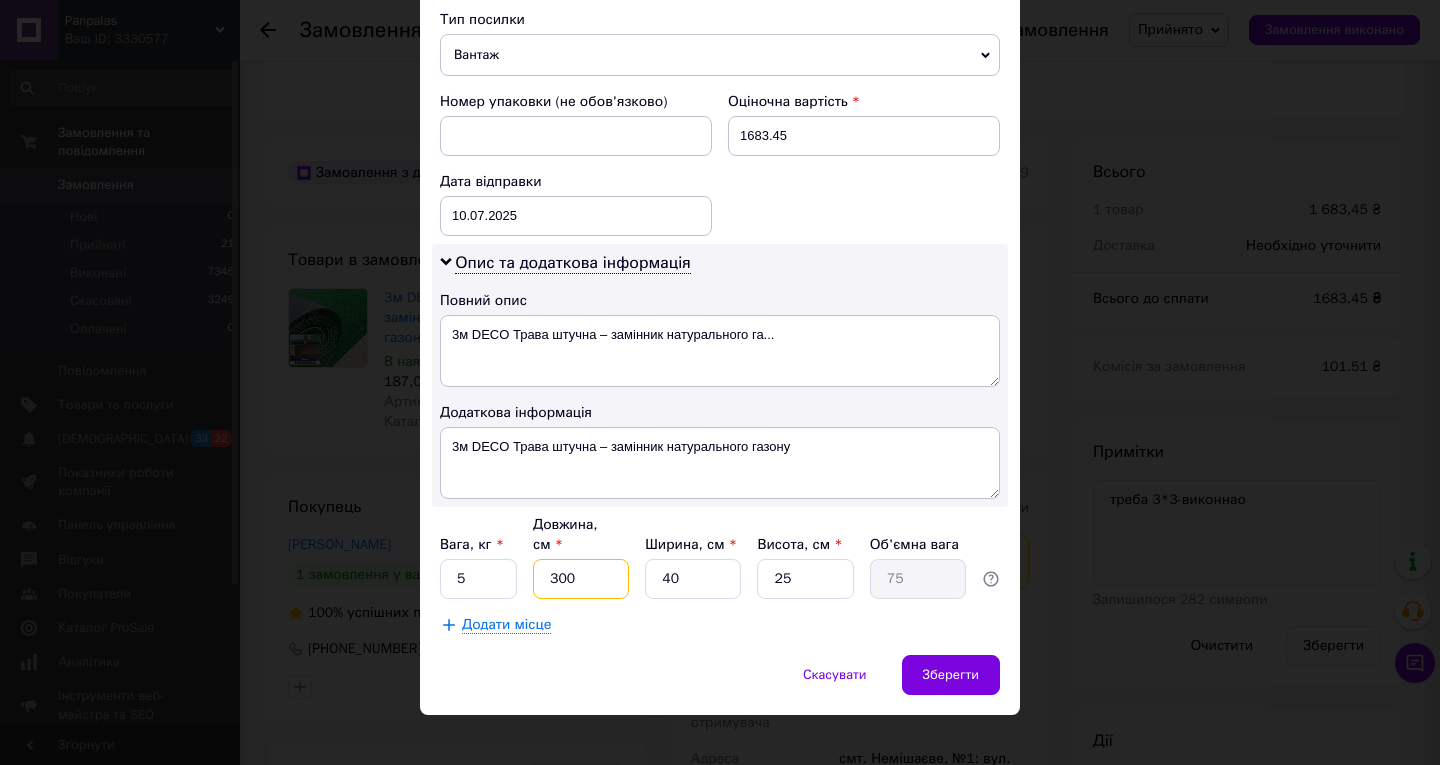type on "300" 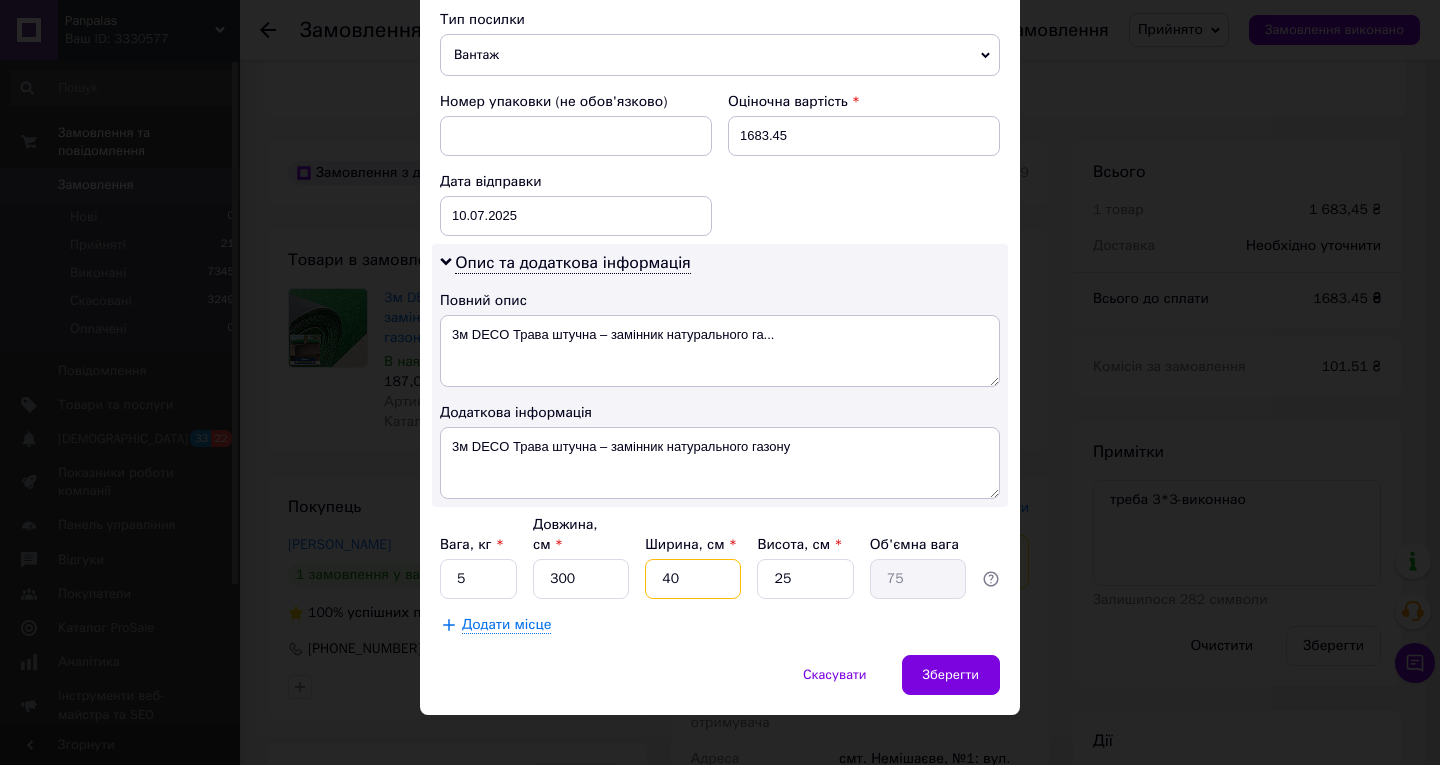 click on "40" at bounding box center [693, 579] 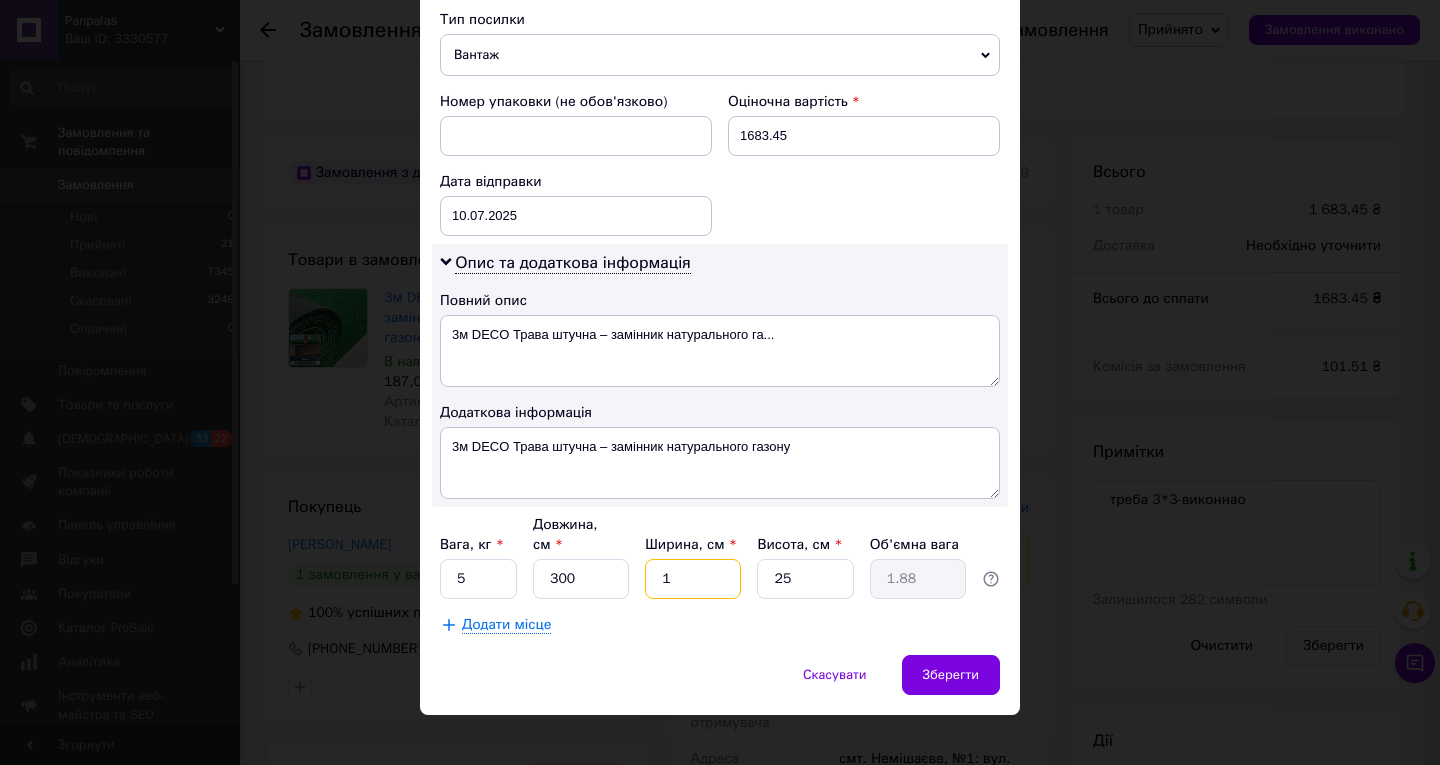 type on "12" 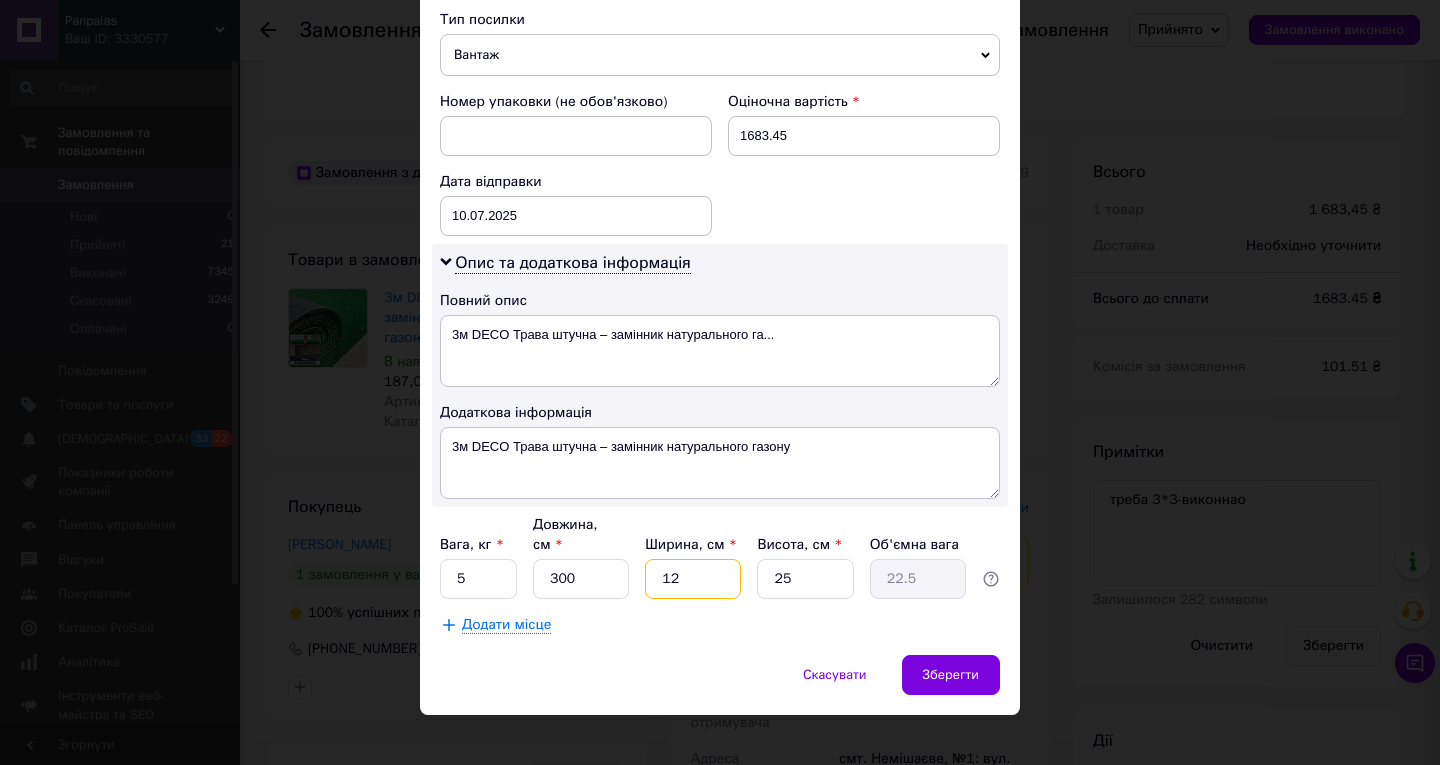 type on "12" 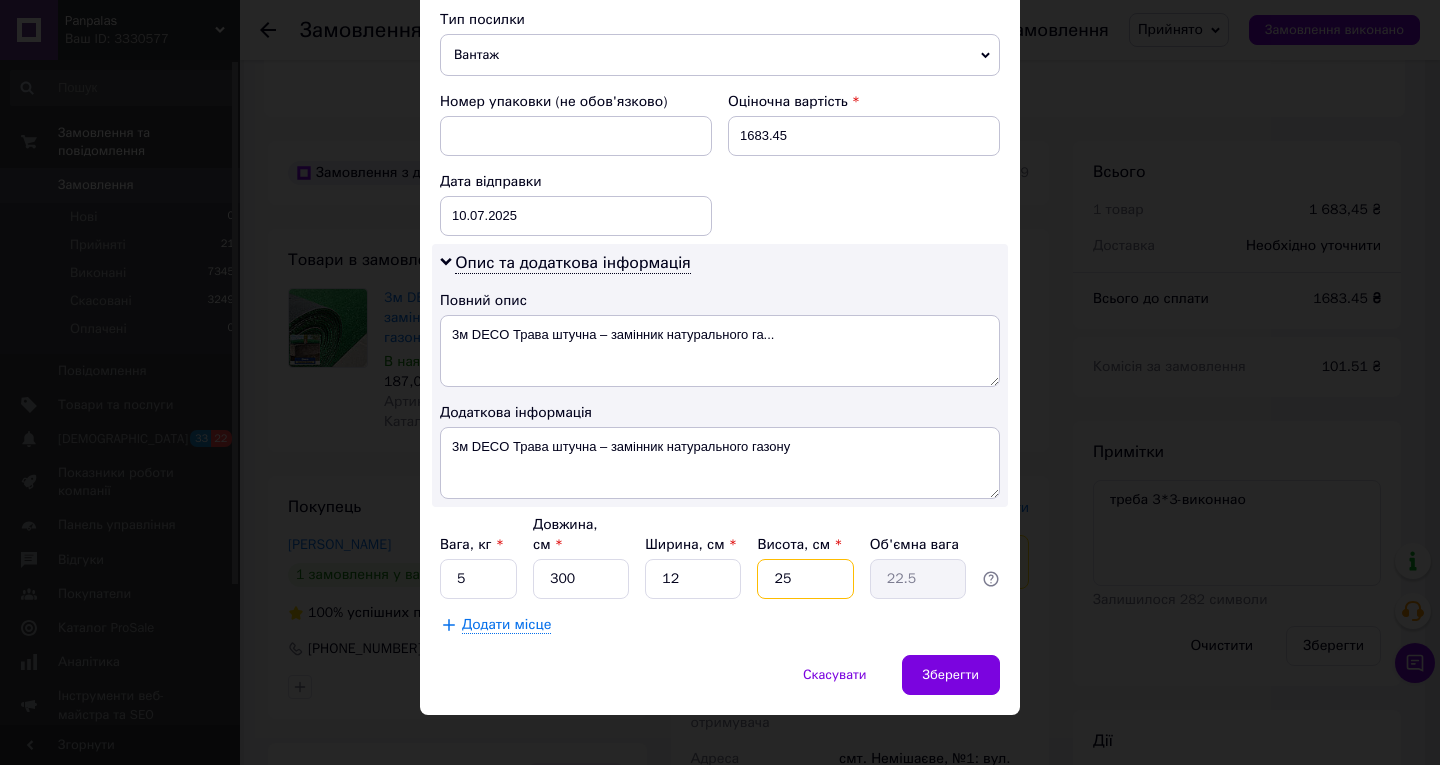 click on "25" at bounding box center [805, 579] 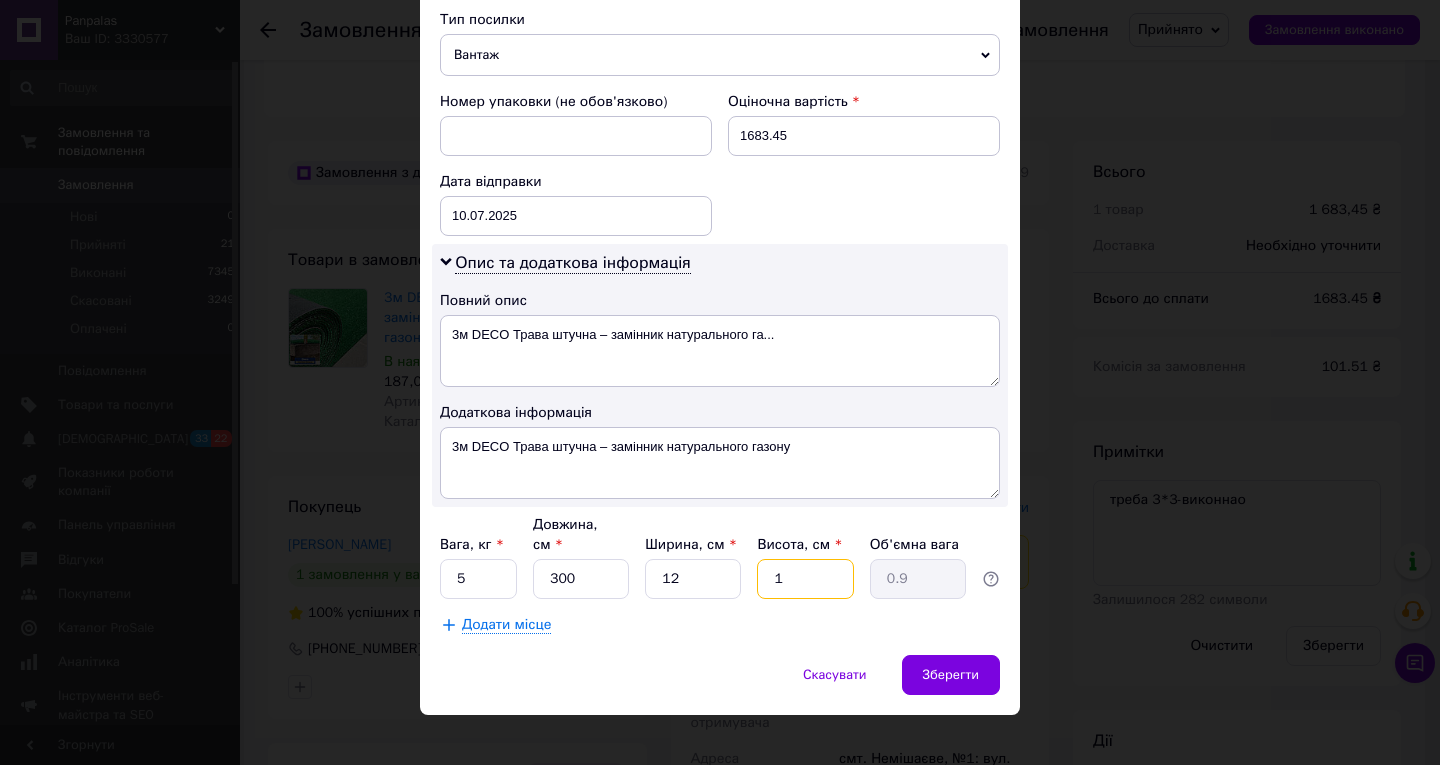 type on "11" 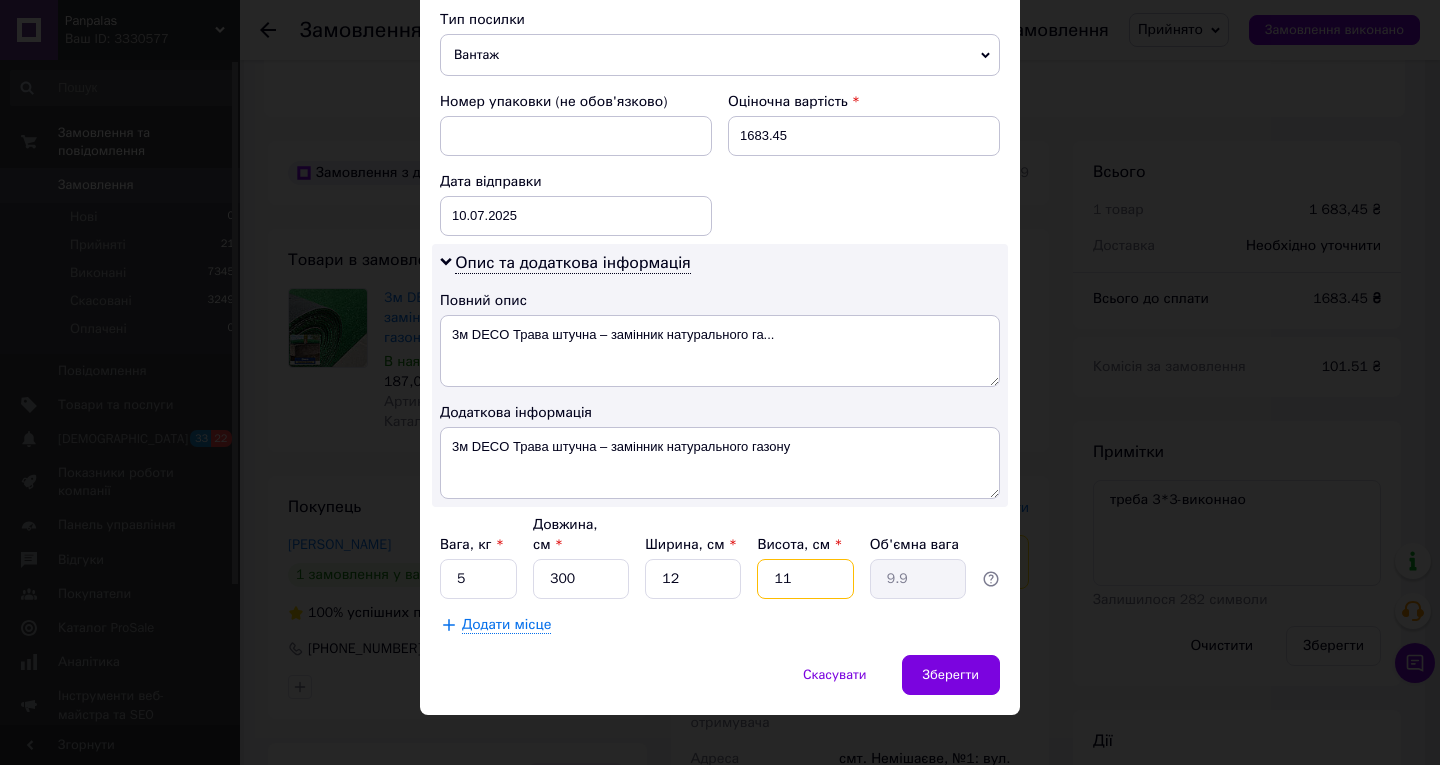 type on "11" 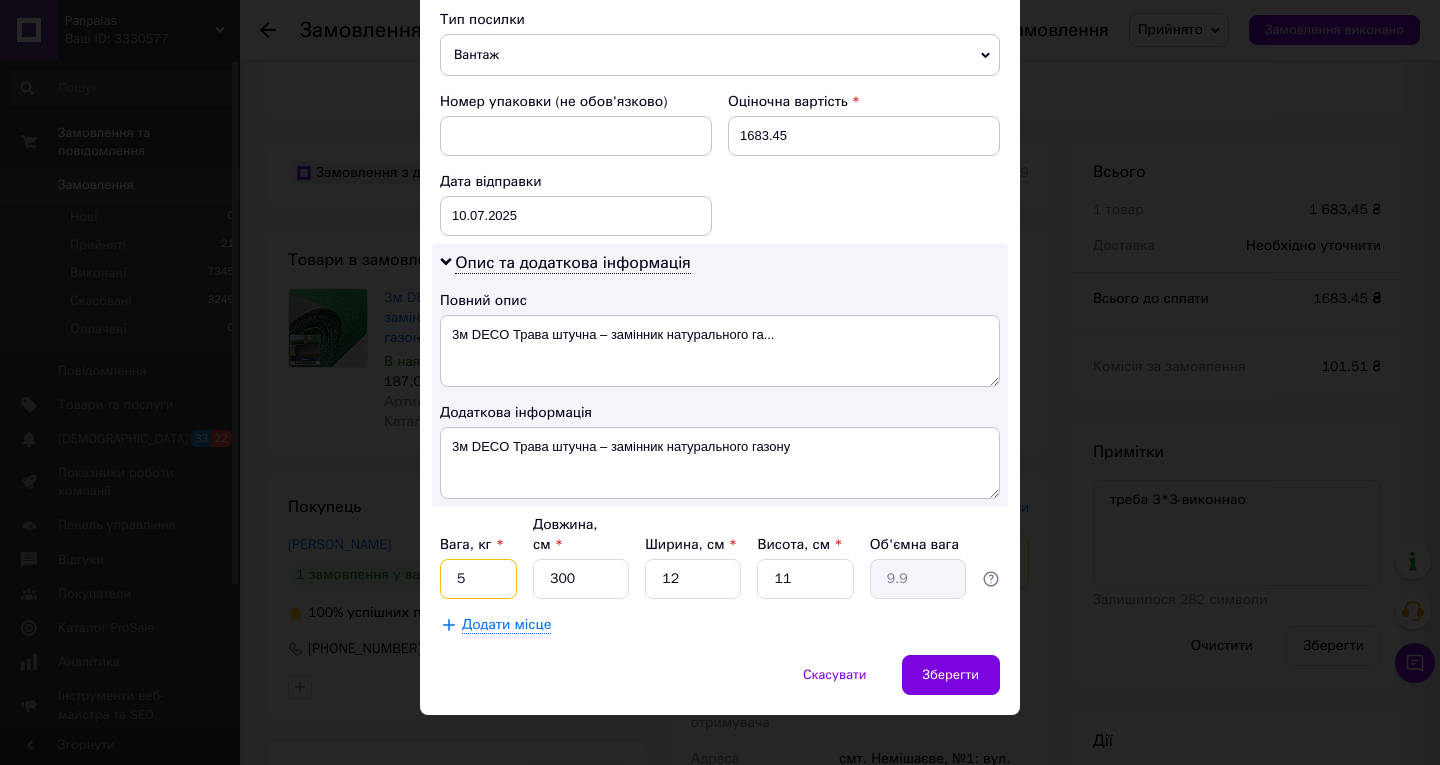 click on "5" at bounding box center [478, 579] 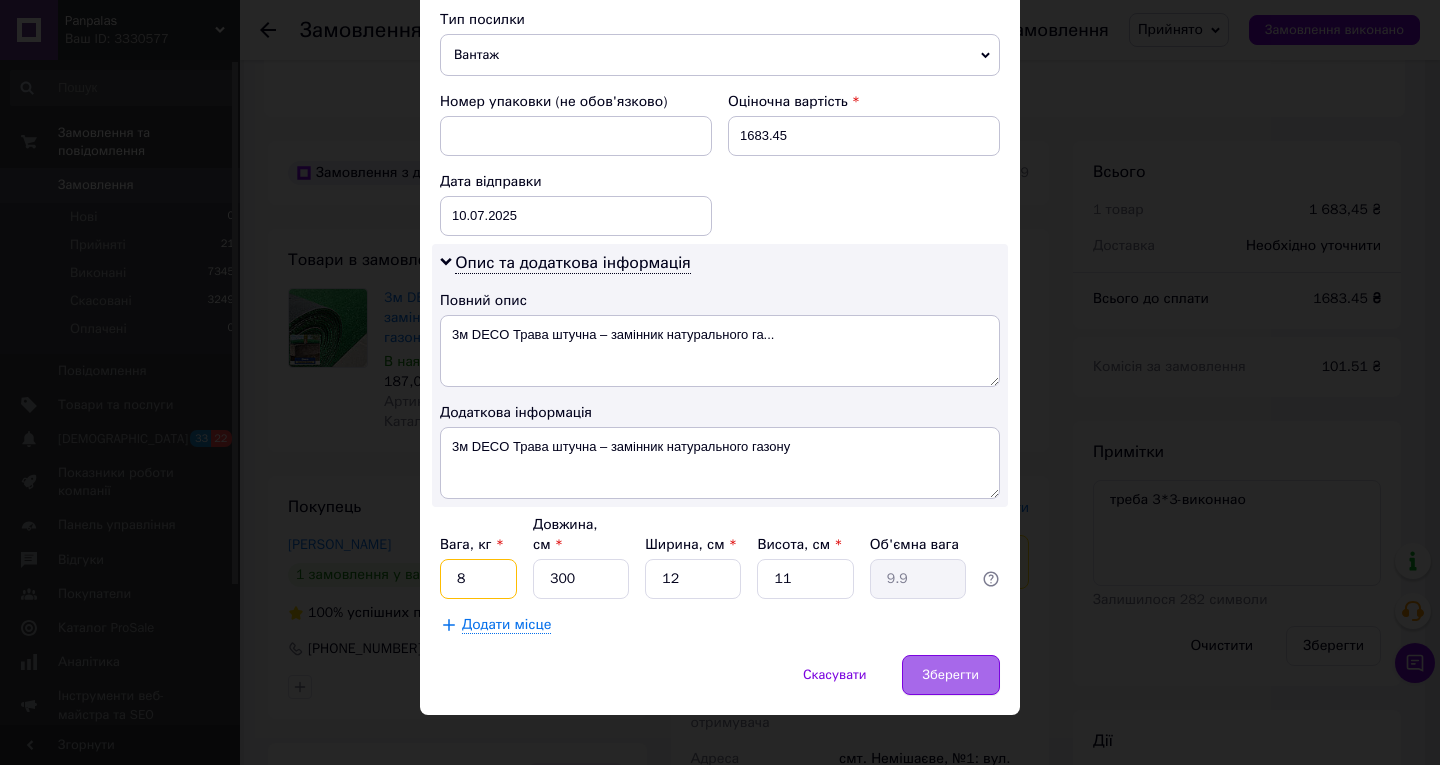 type on "8" 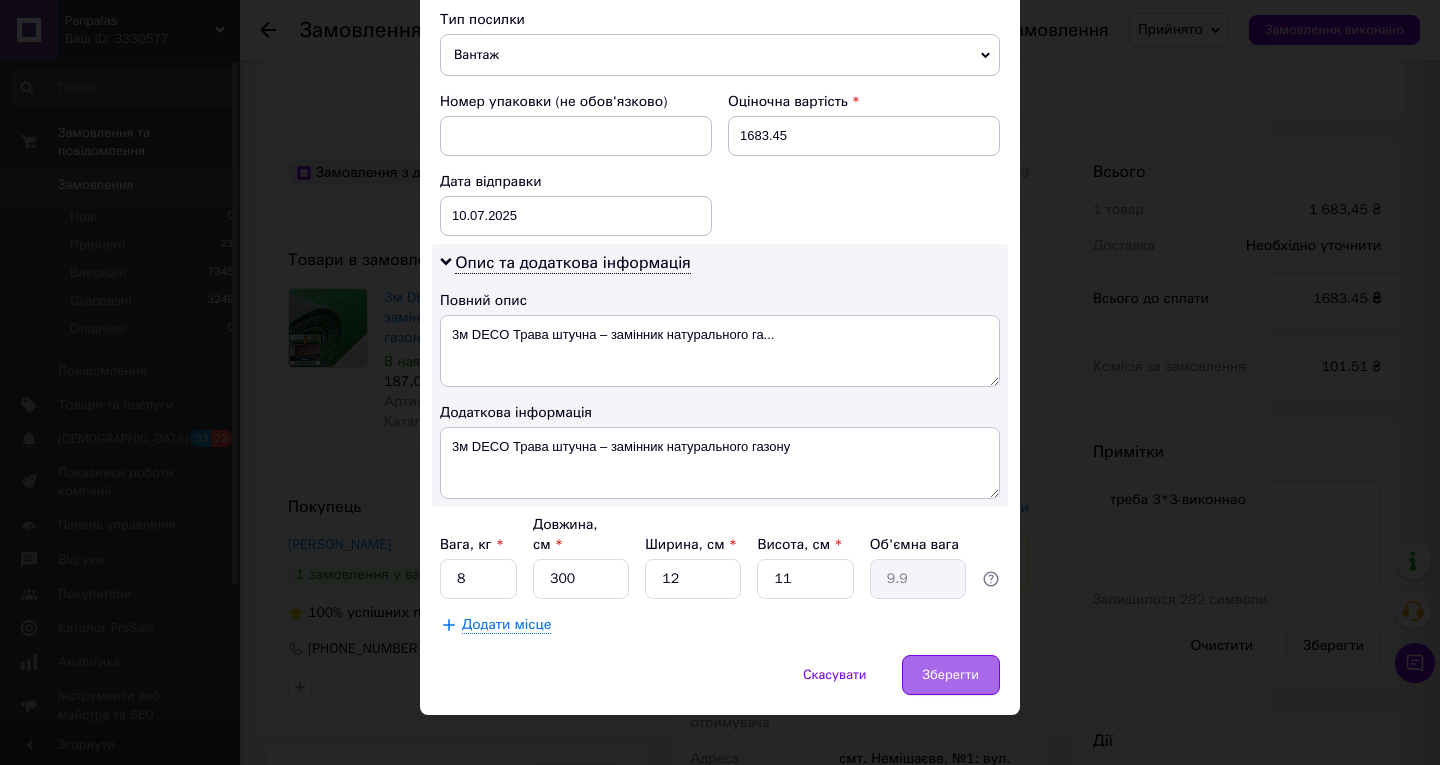 click on "Зберегти" at bounding box center (951, 675) 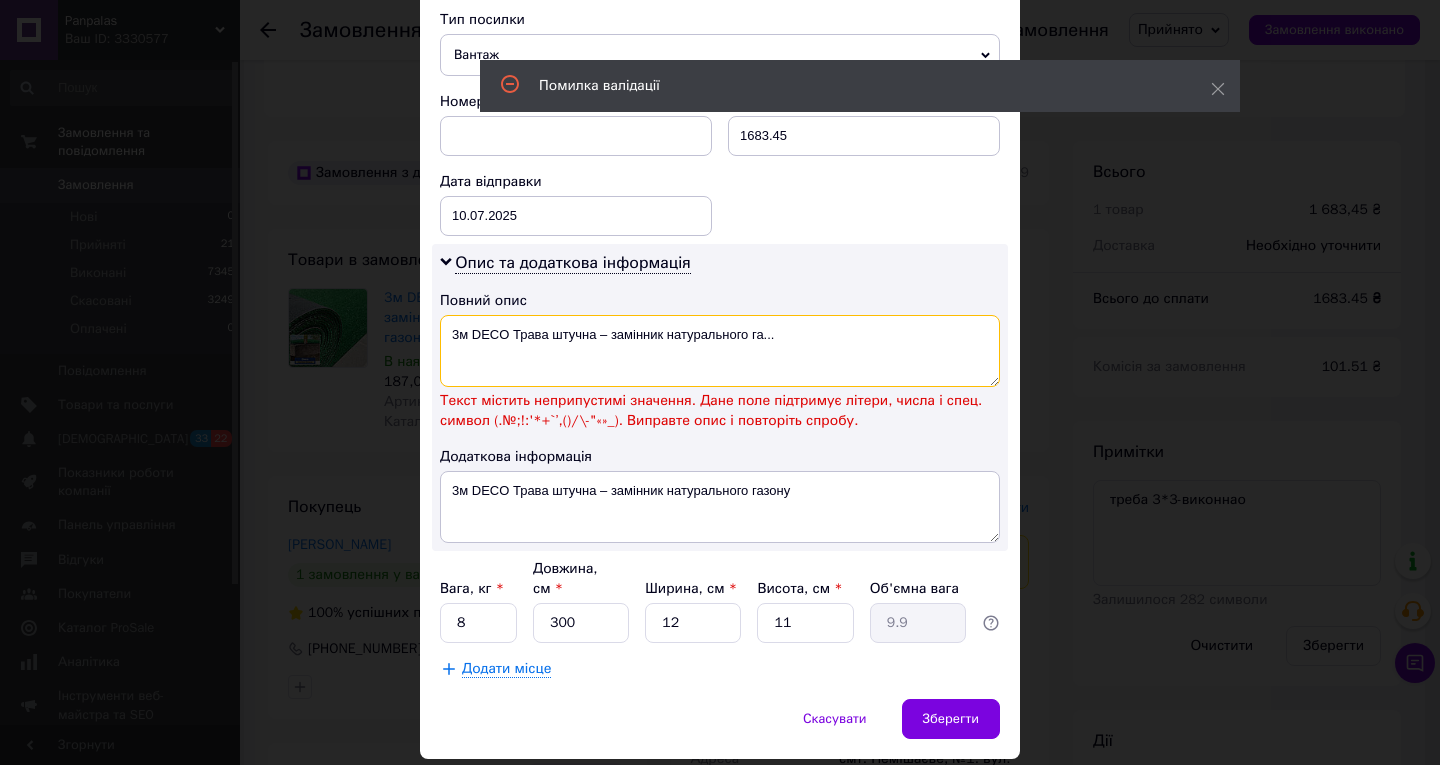 click on "3м DECO Трава штучна – замінник натурального га..." at bounding box center (720, 351) 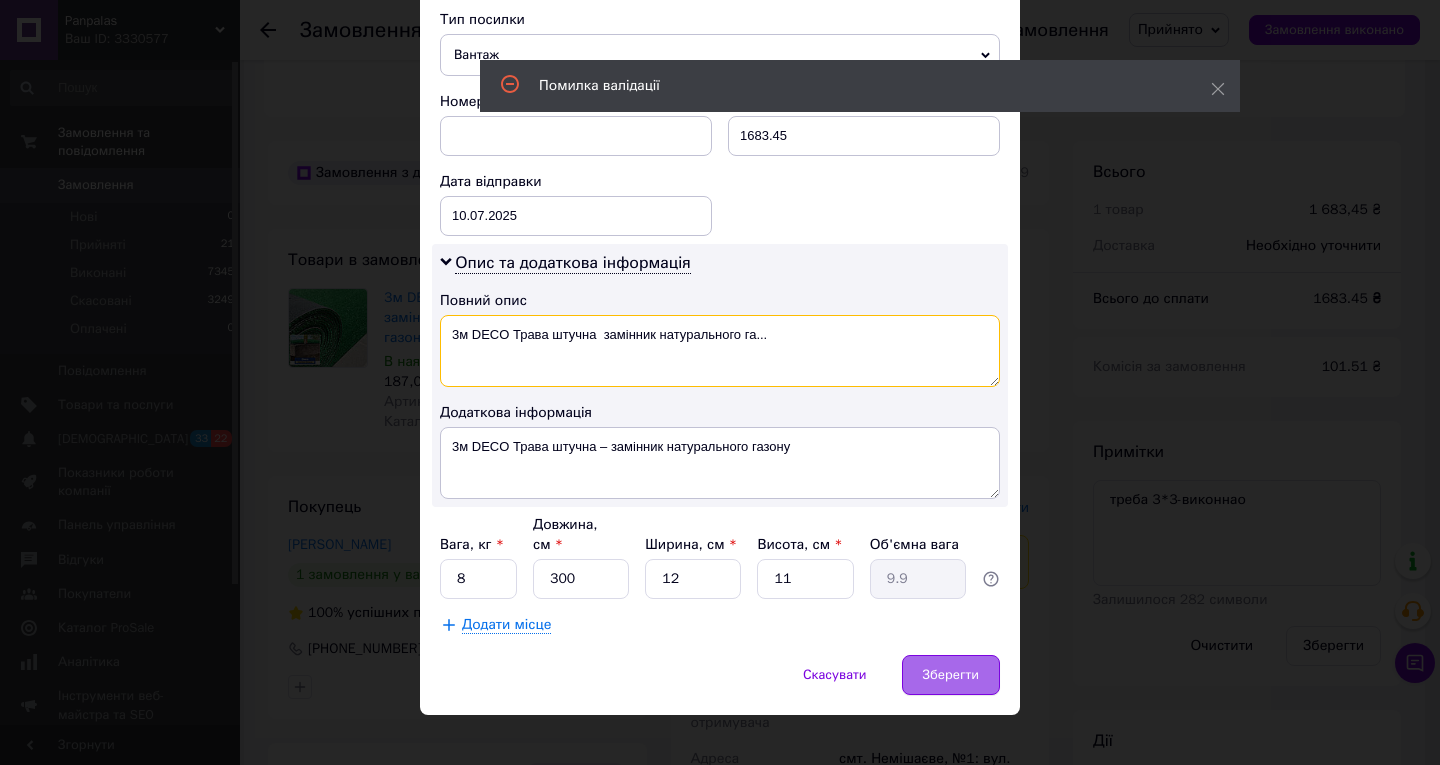 type on "3м DECO Трава штучна  замінник натурального га..." 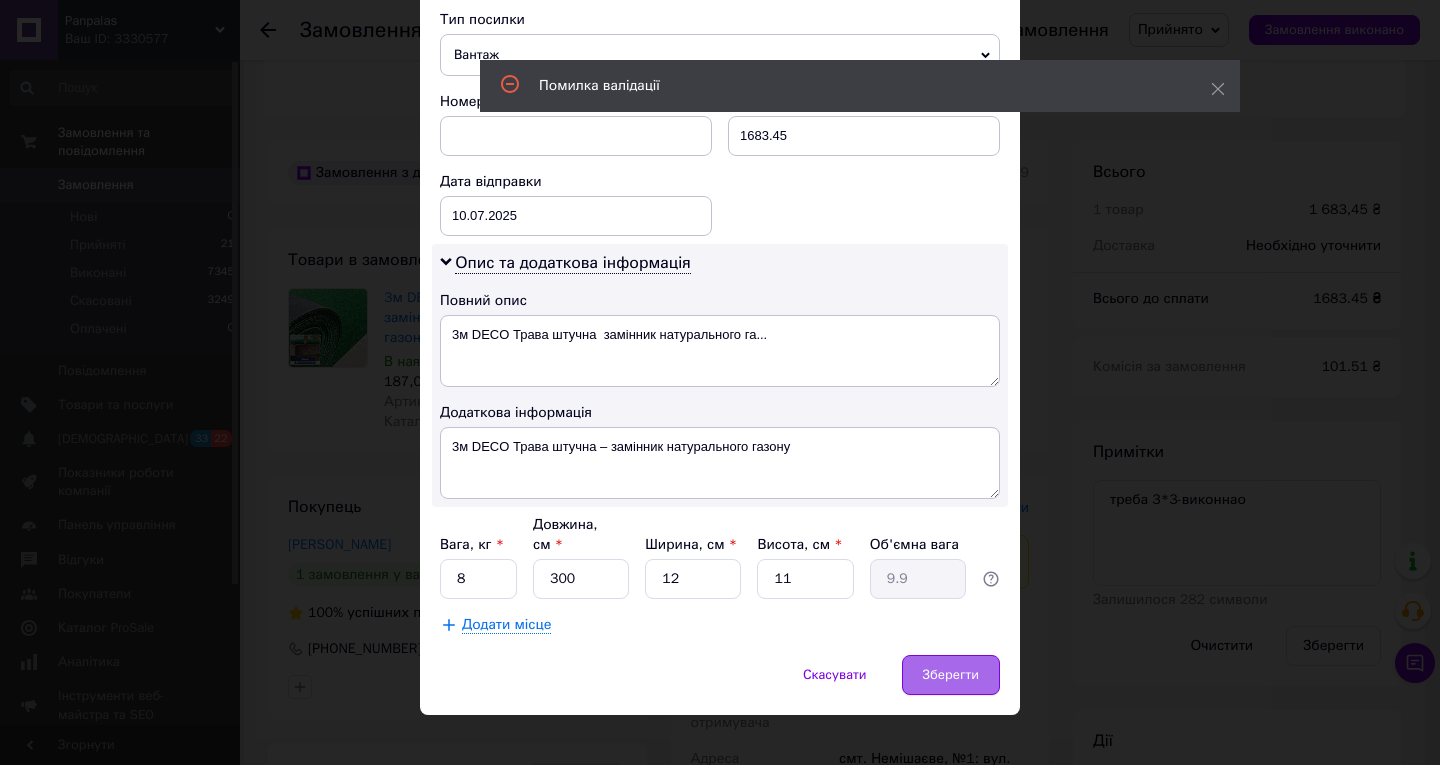 click on "Зберегти" at bounding box center [951, 675] 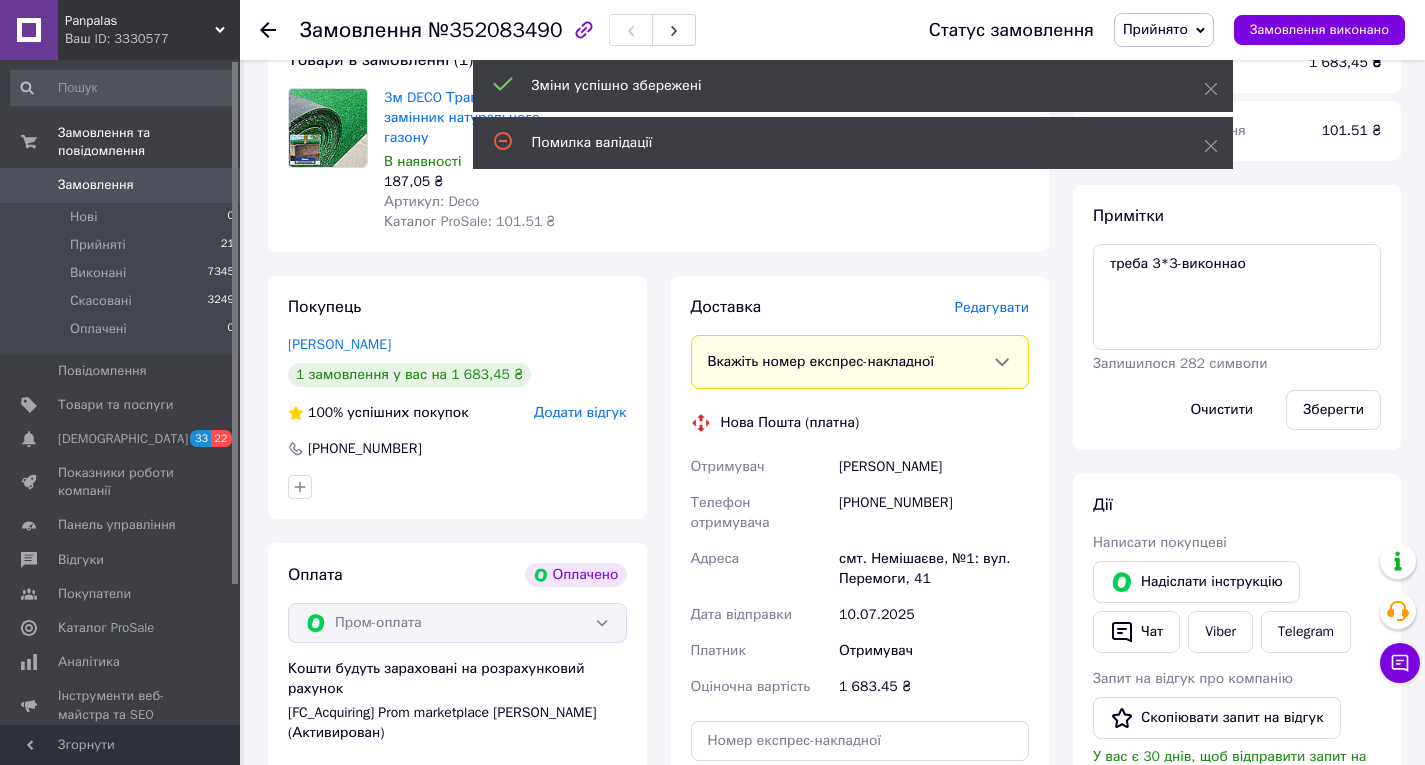 scroll, scrollTop: 900, scrollLeft: 0, axis: vertical 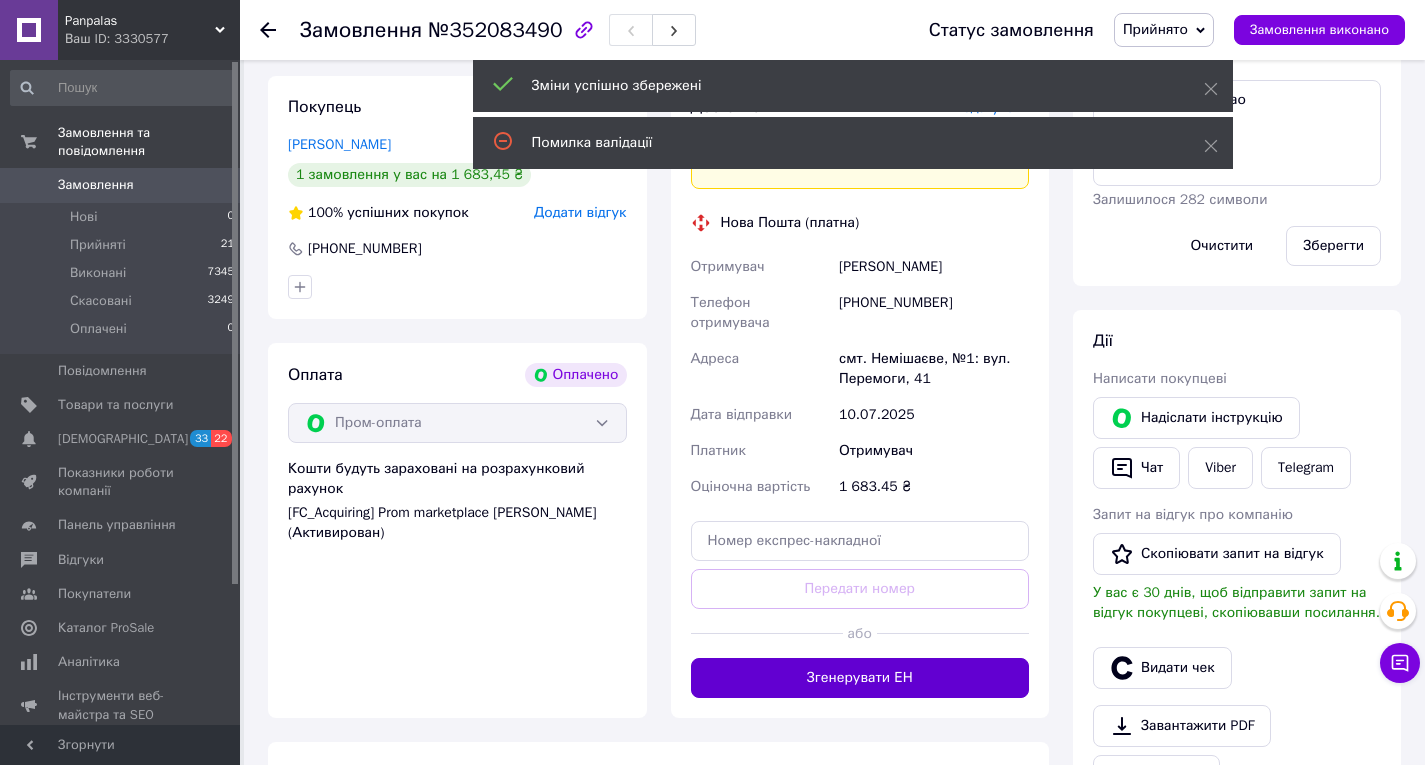 click on "Згенерувати ЕН" at bounding box center (860, 678) 